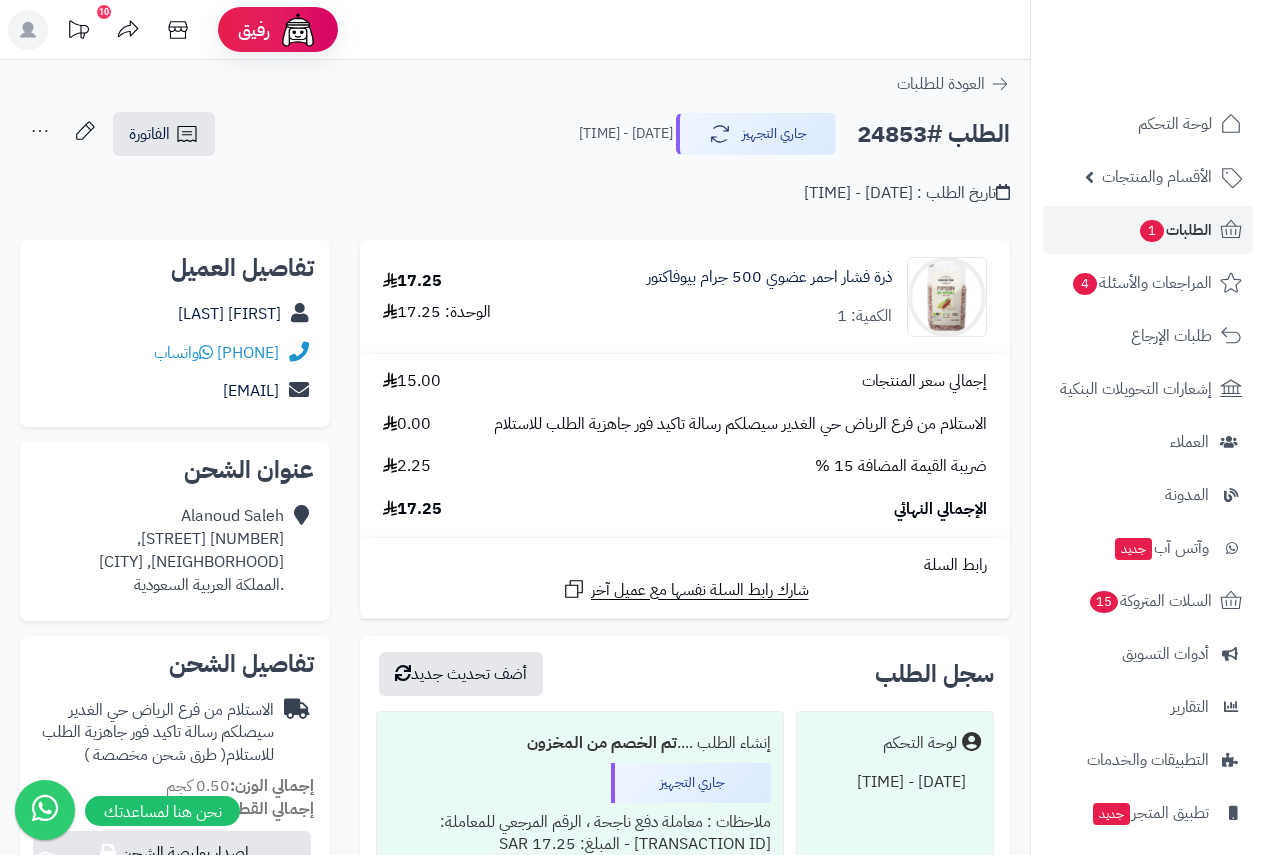 scroll, scrollTop: 0, scrollLeft: 0, axis: both 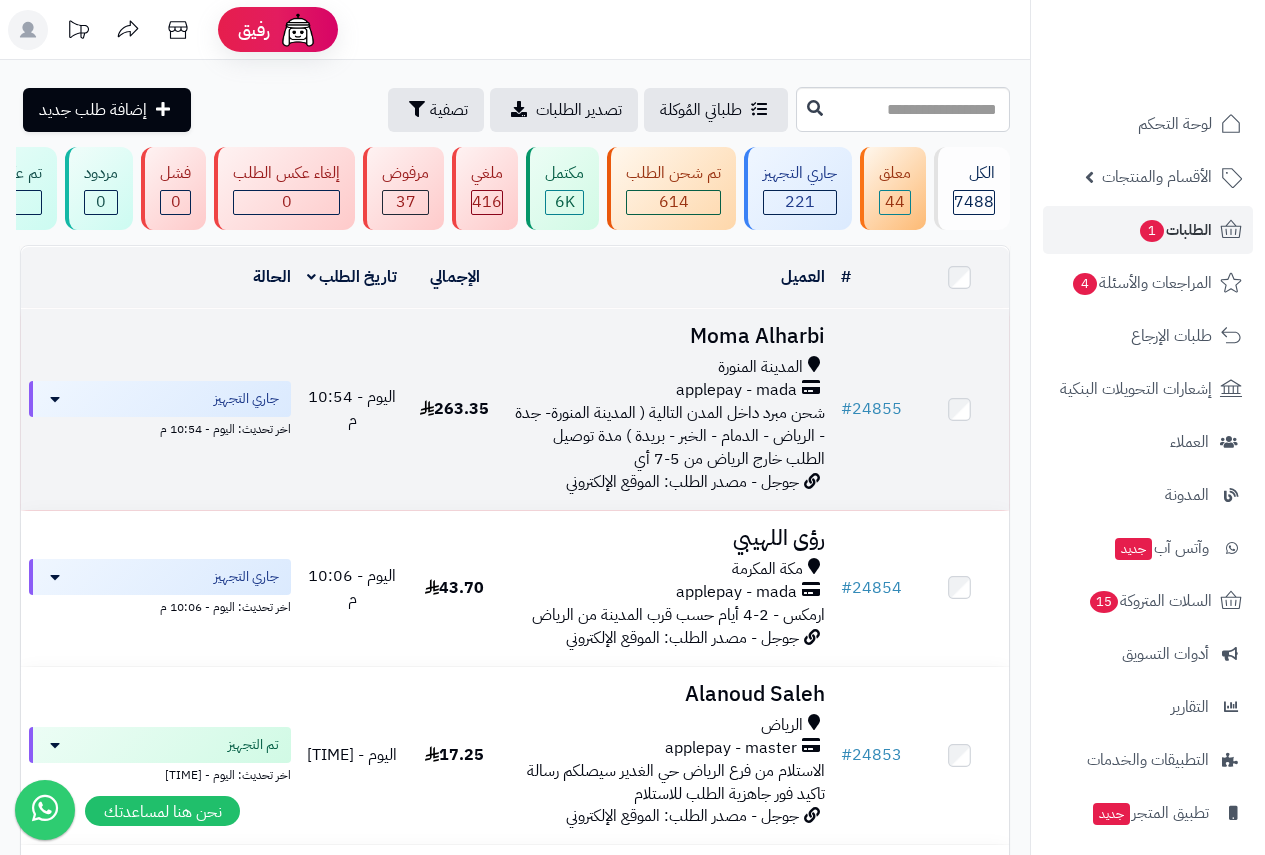 click on "المدينة المنورة" at bounding box center (760, 367) 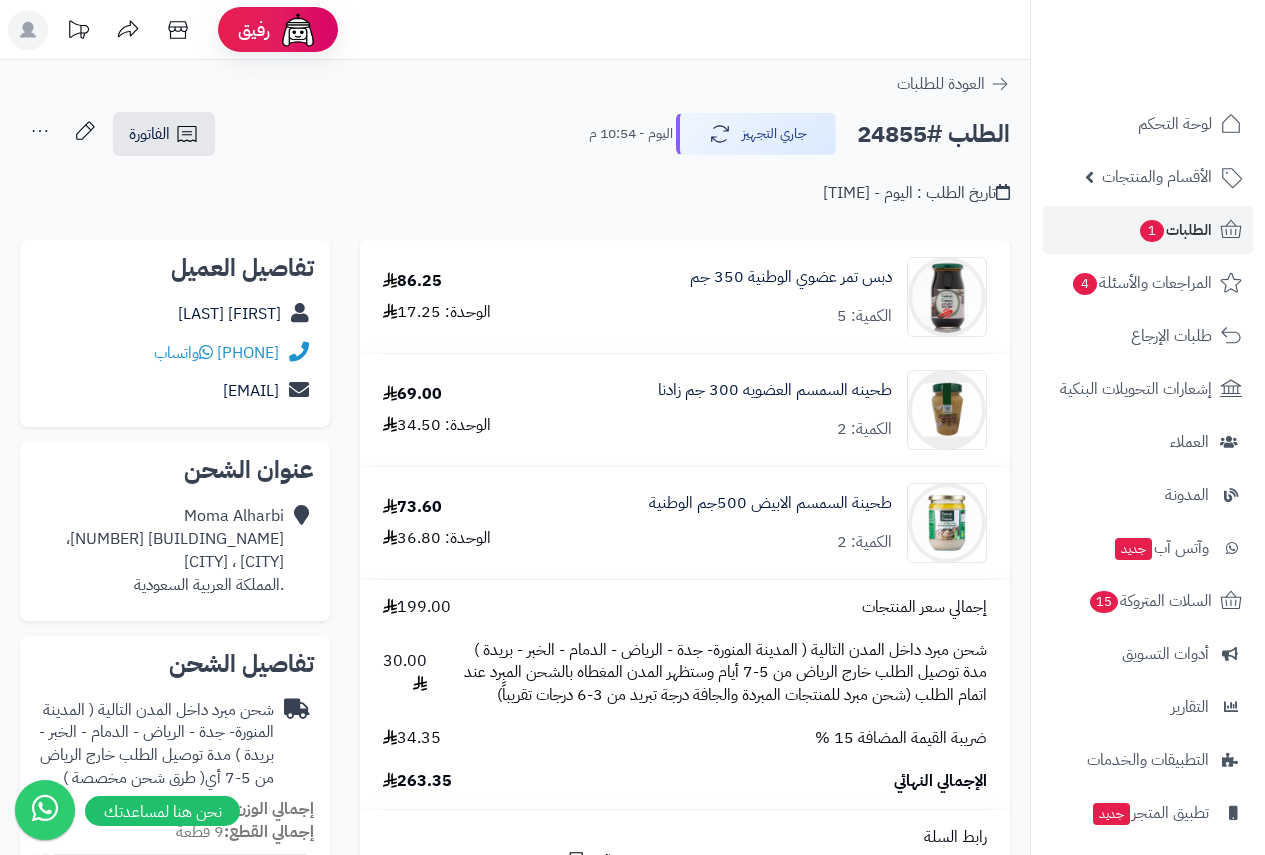 scroll, scrollTop: 0, scrollLeft: 0, axis: both 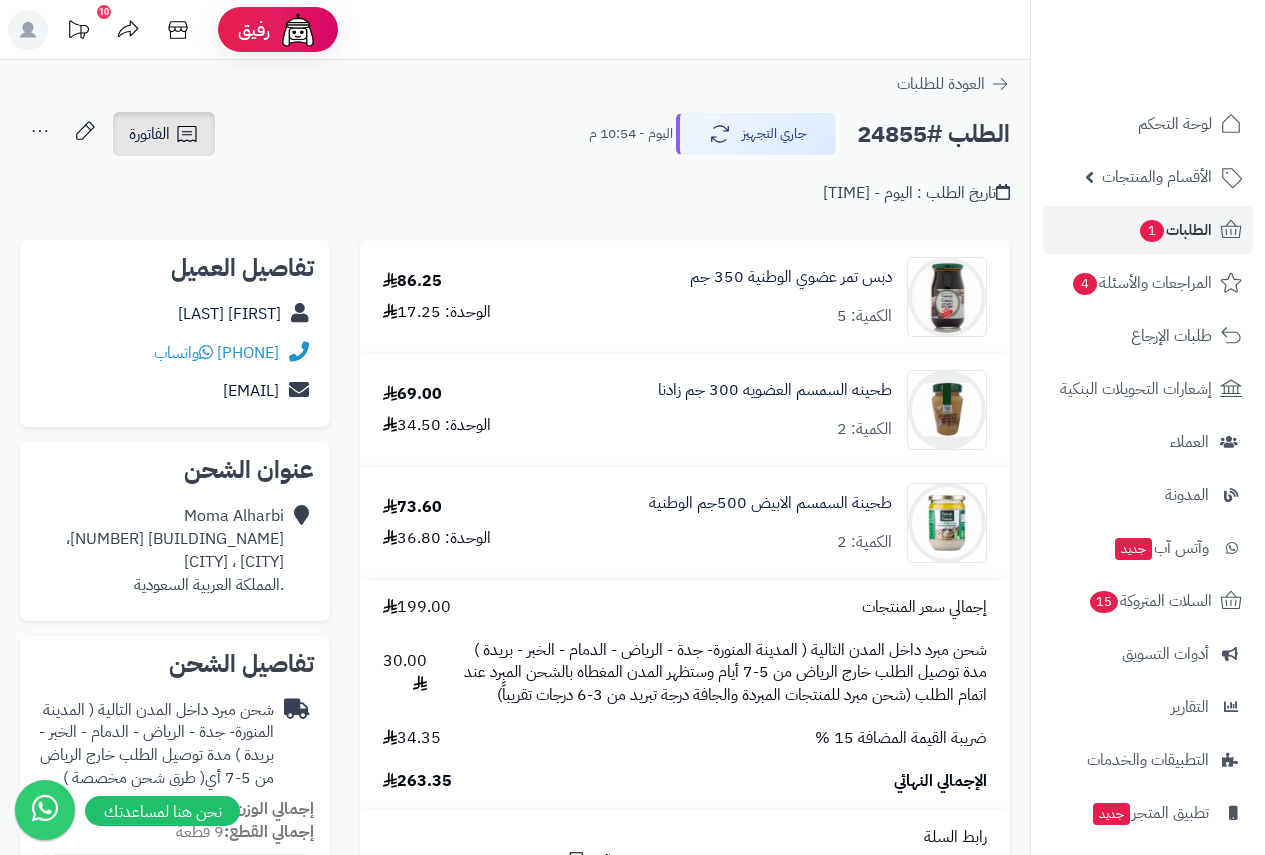 click on "الفاتورة" at bounding box center (164, 134) 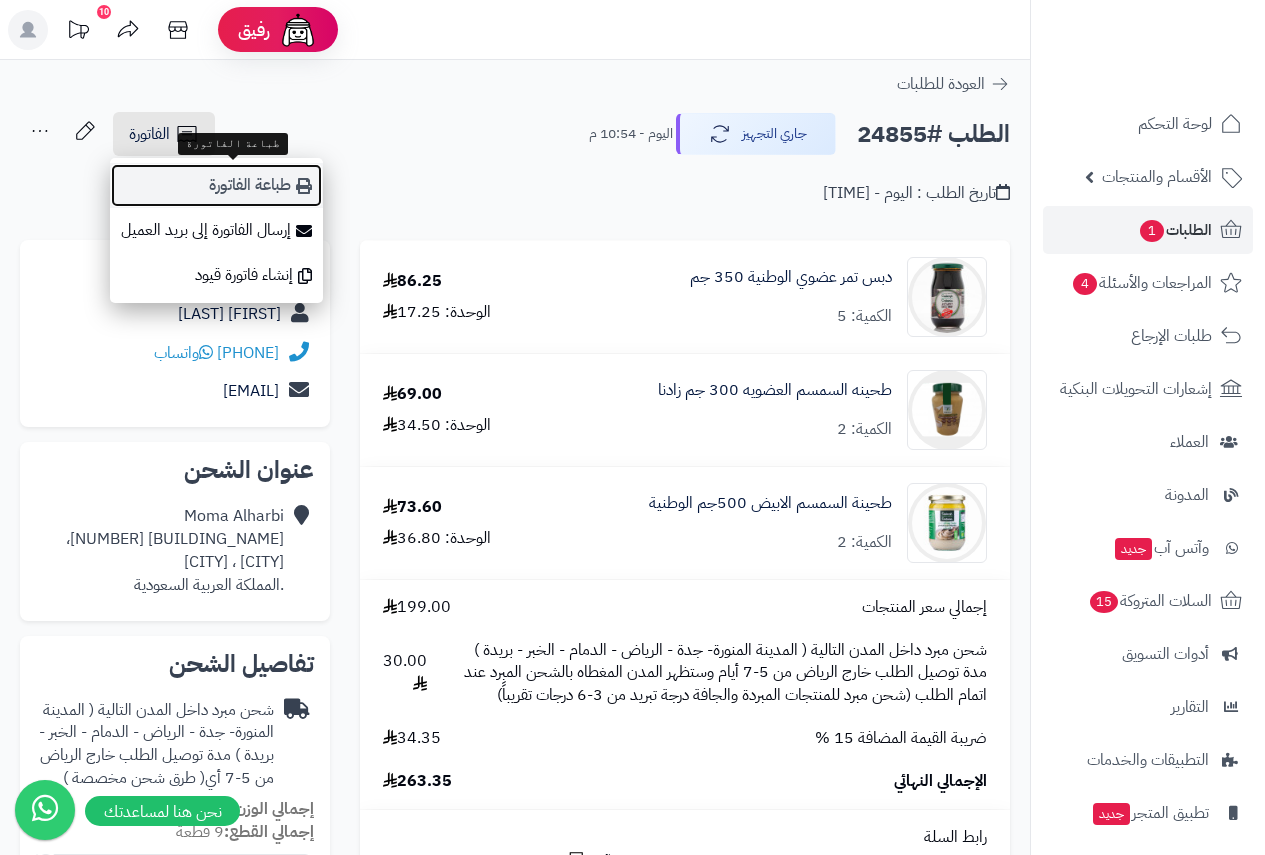 click on "طباعة الفاتورة" at bounding box center (216, 185) 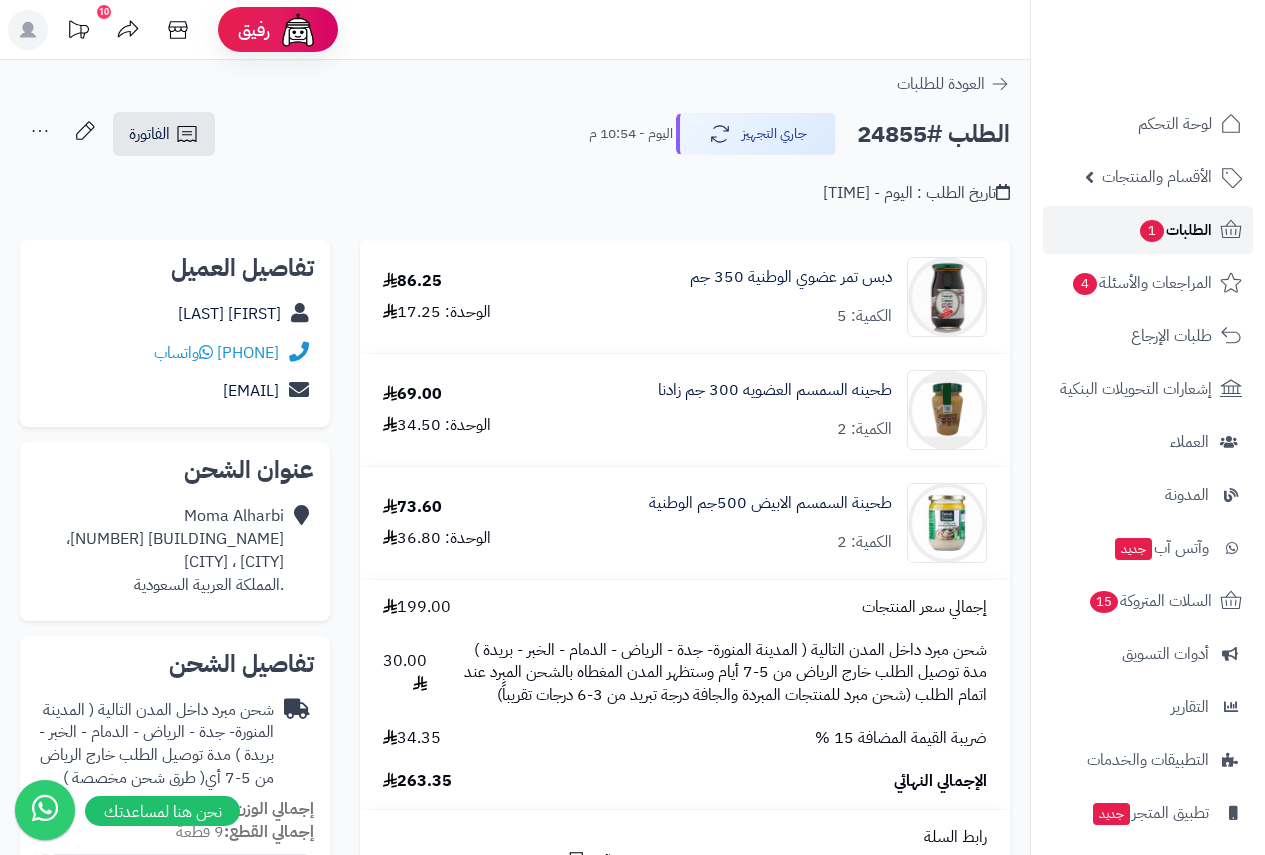 click on "1" at bounding box center [1152, 231] 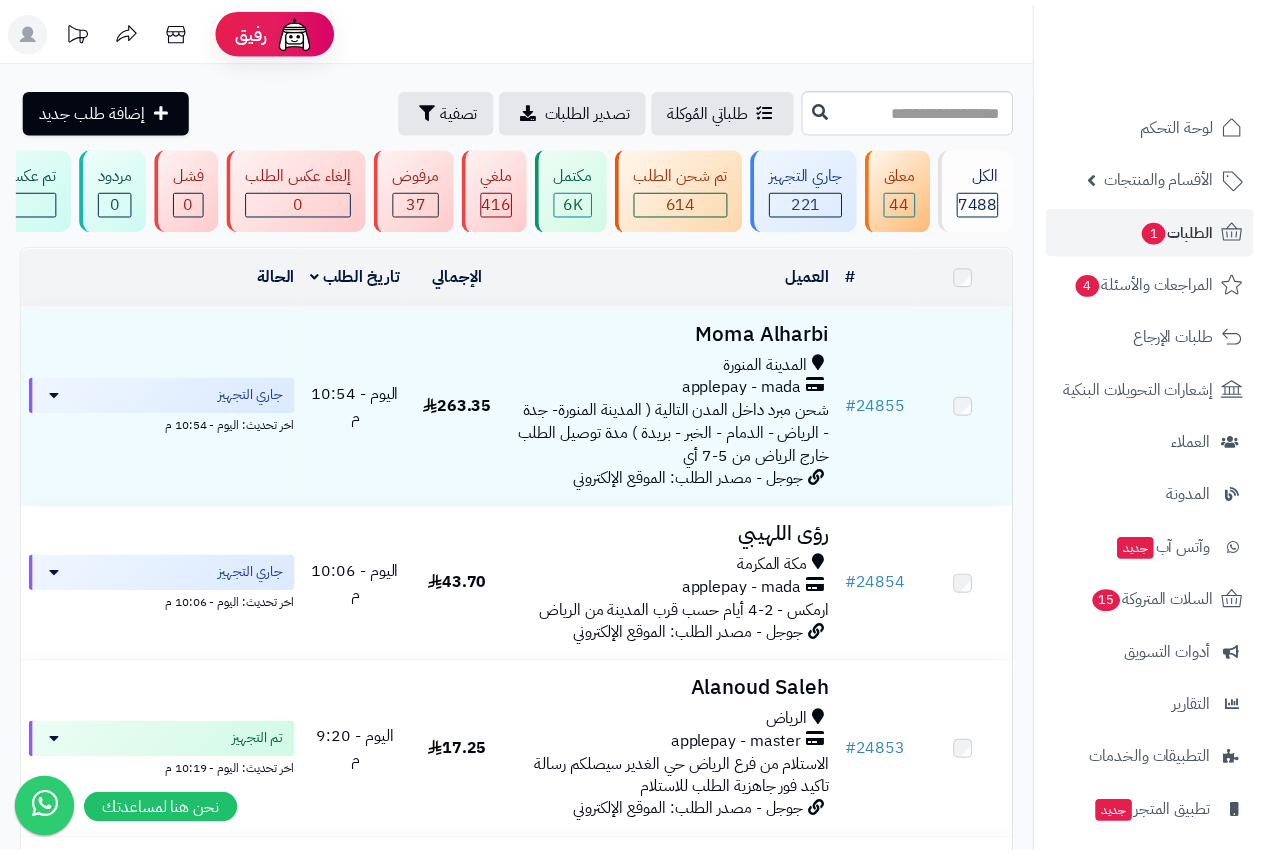 scroll, scrollTop: 0, scrollLeft: 0, axis: both 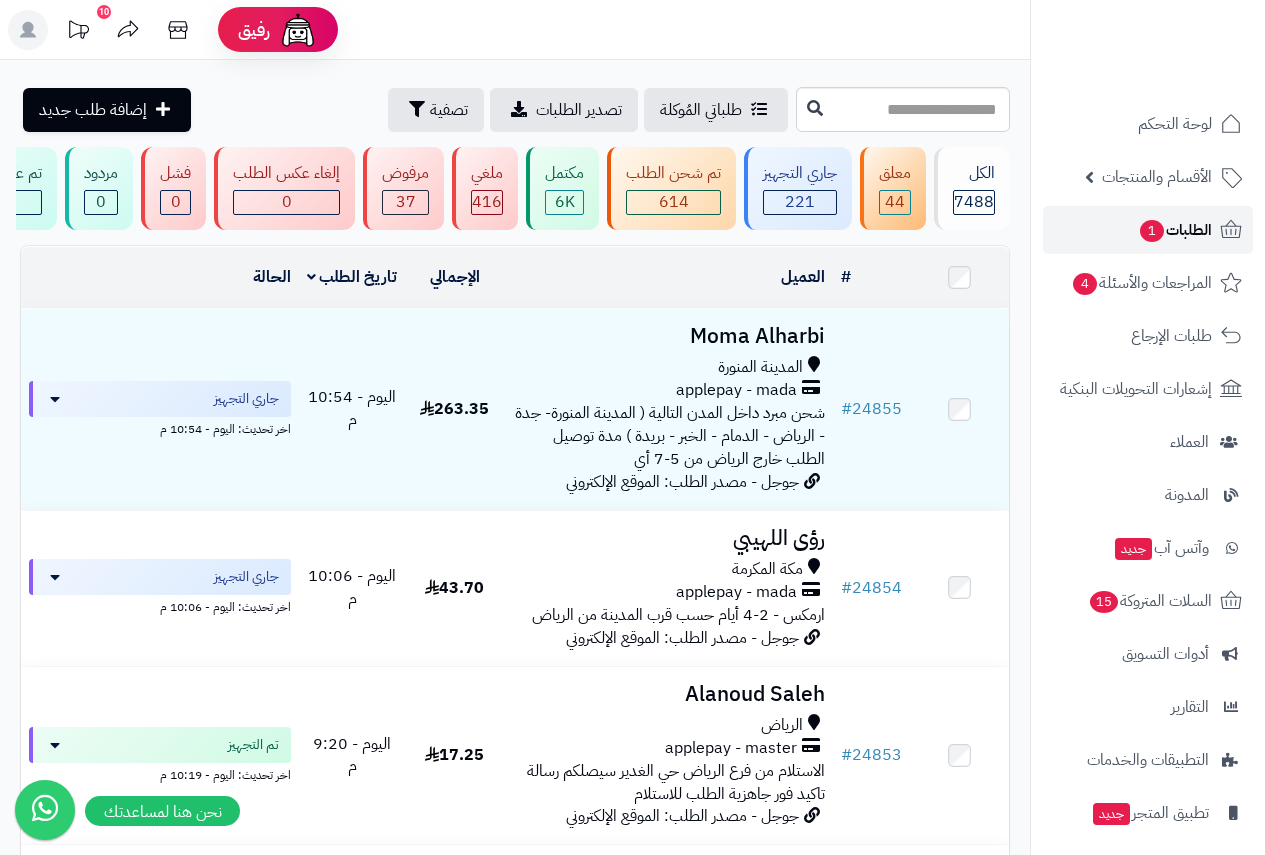 click on "1" at bounding box center [1152, 231] 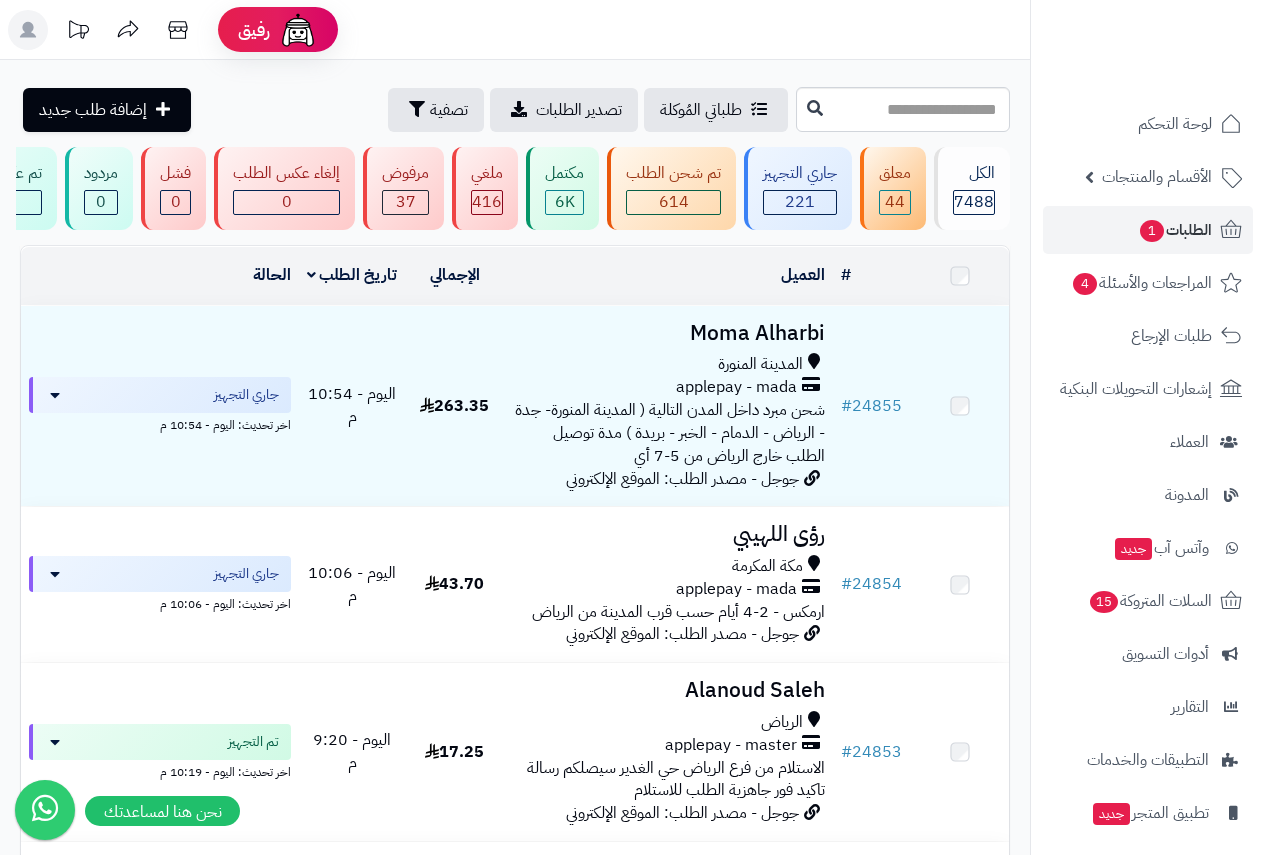 scroll, scrollTop: 0, scrollLeft: 0, axis: both 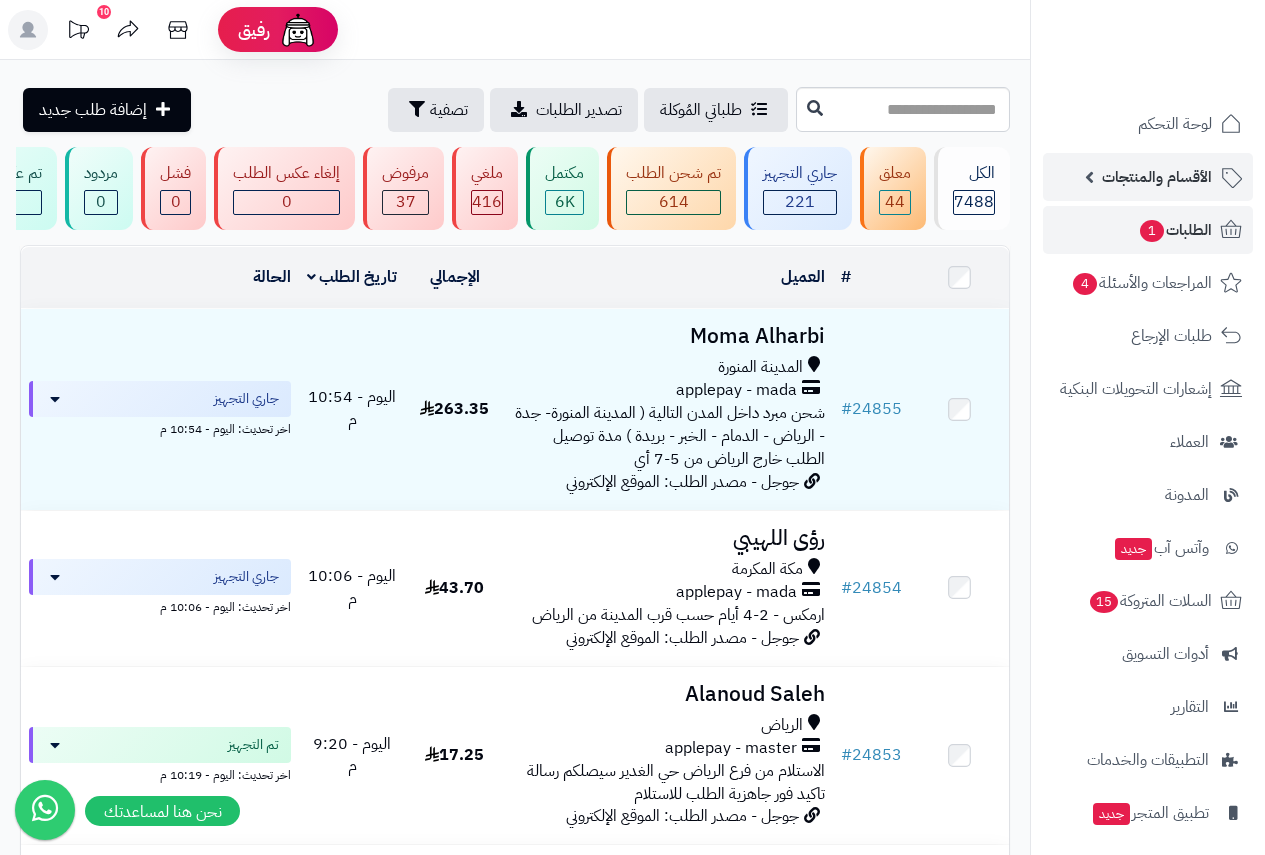 click on "الأقسام والمنتجات" at bounding box center (1157, 177) 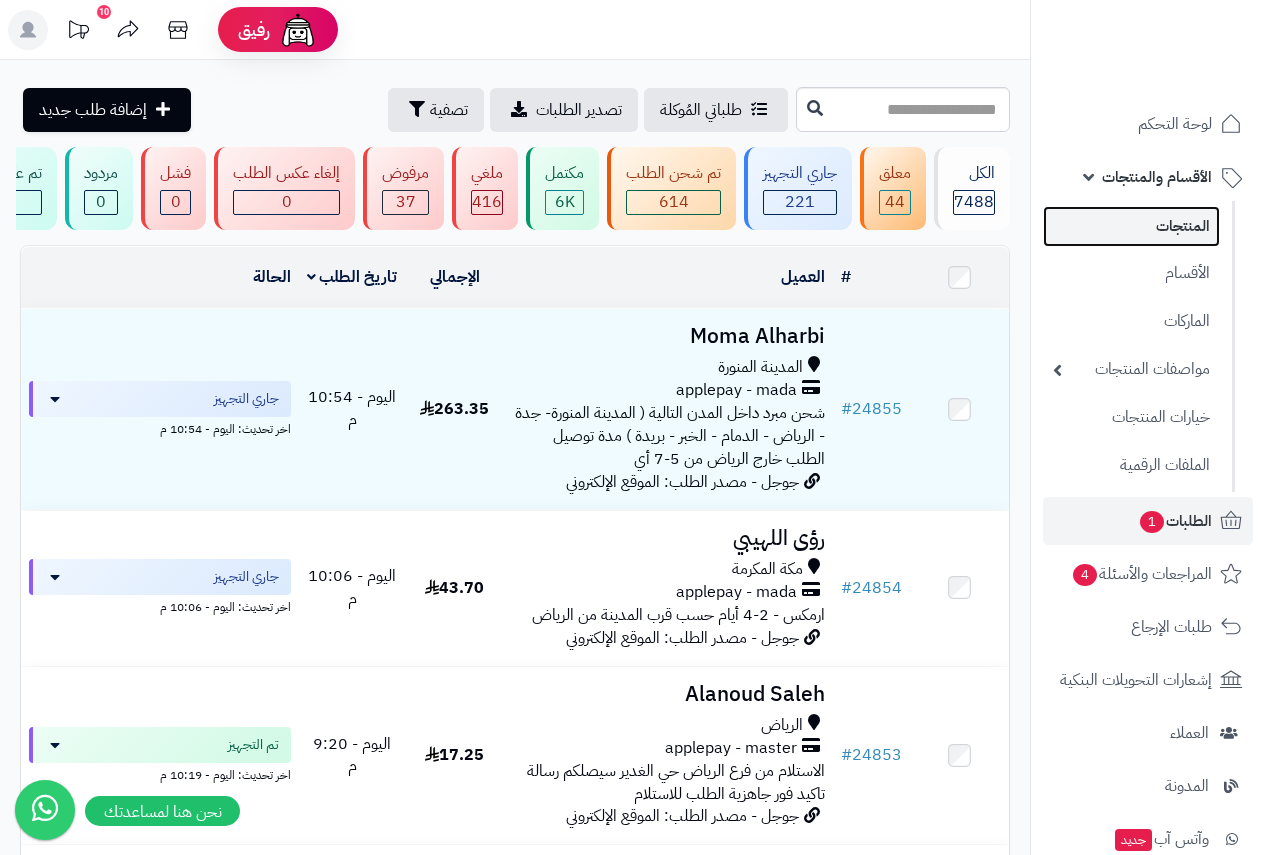 click on "المنتجات" at bounding box center [1131, 226] 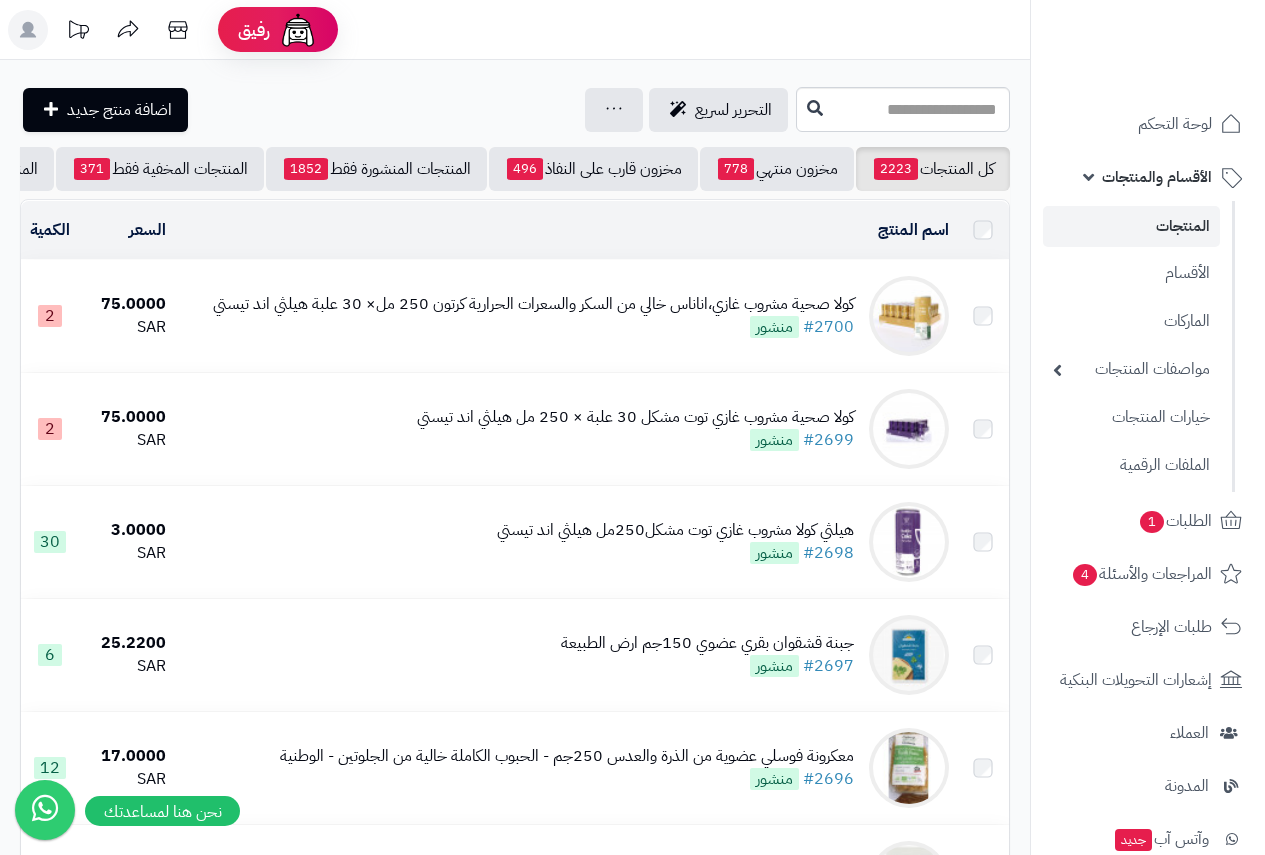 scroll, scrollTop: 0, scrollLeft: 0, axis: both 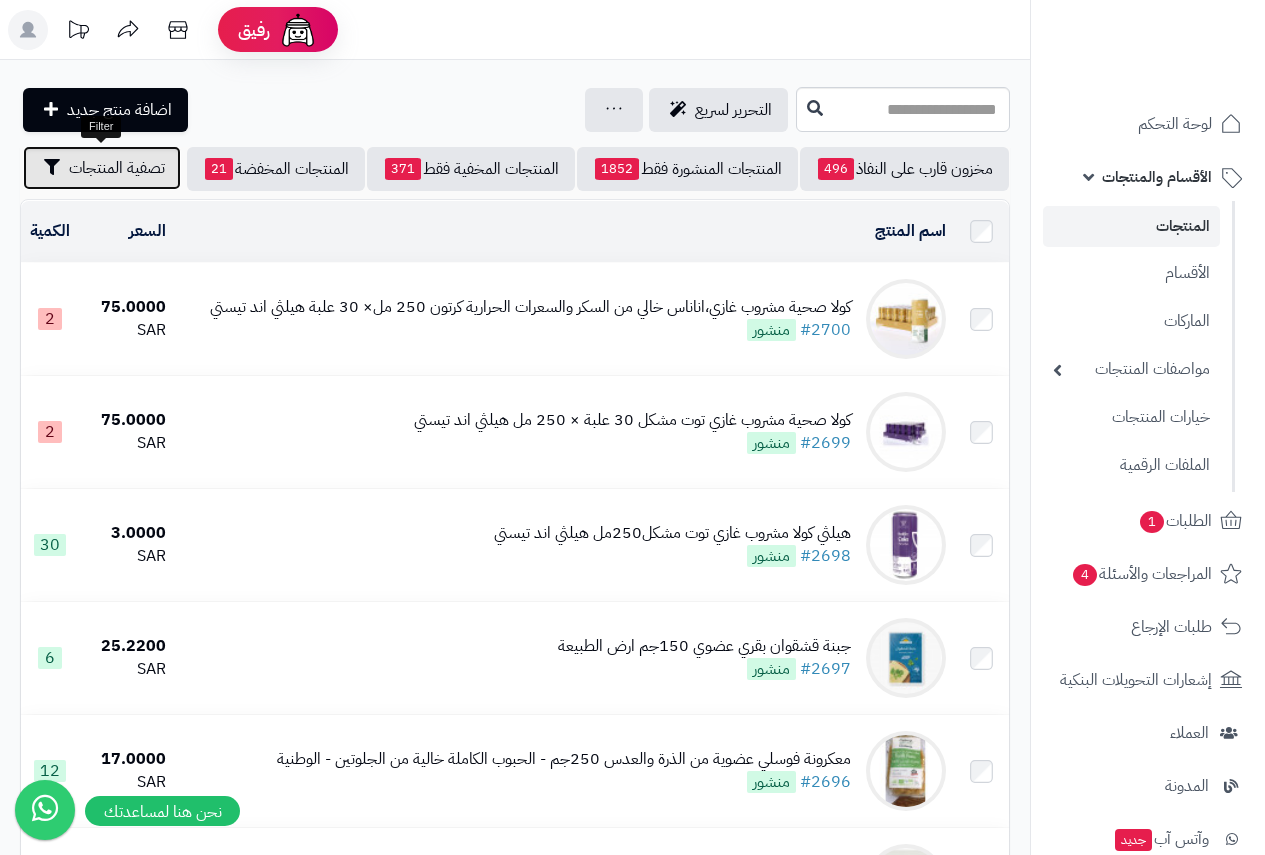 click on "تصفية المنتجات" at bounding box center [117, 168] 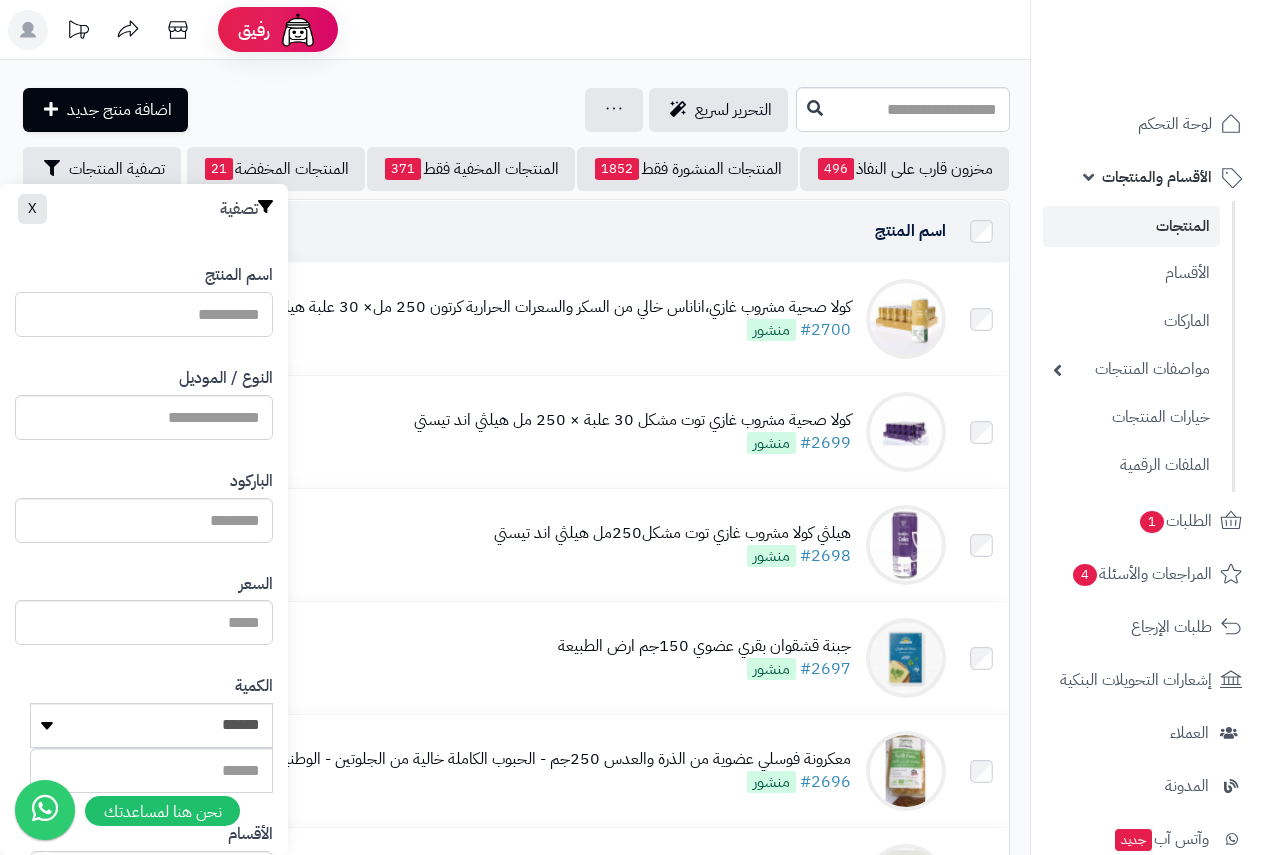 click on "اسم المنتج" at bounding box center (144, 314) 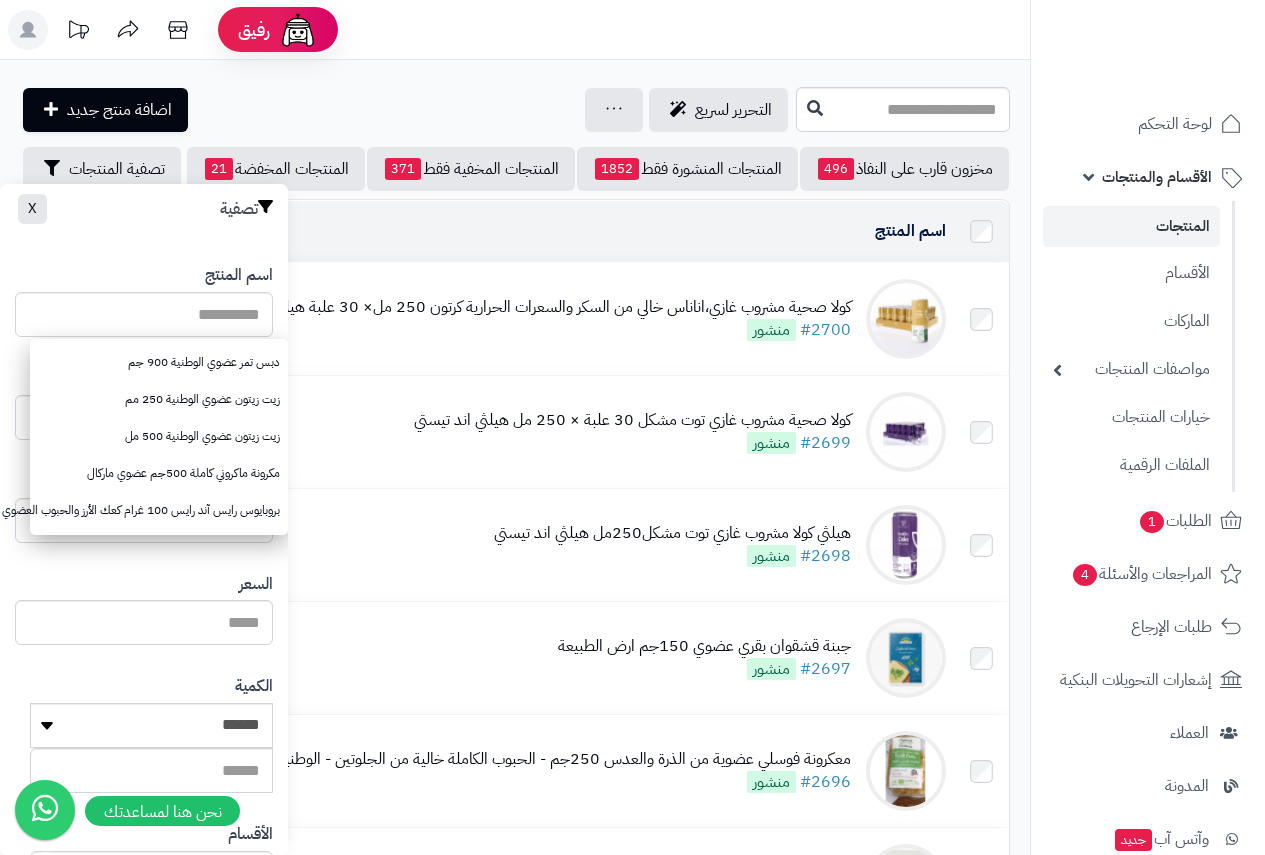 click on "اسم المنتج" at bounding box center (564, 231) 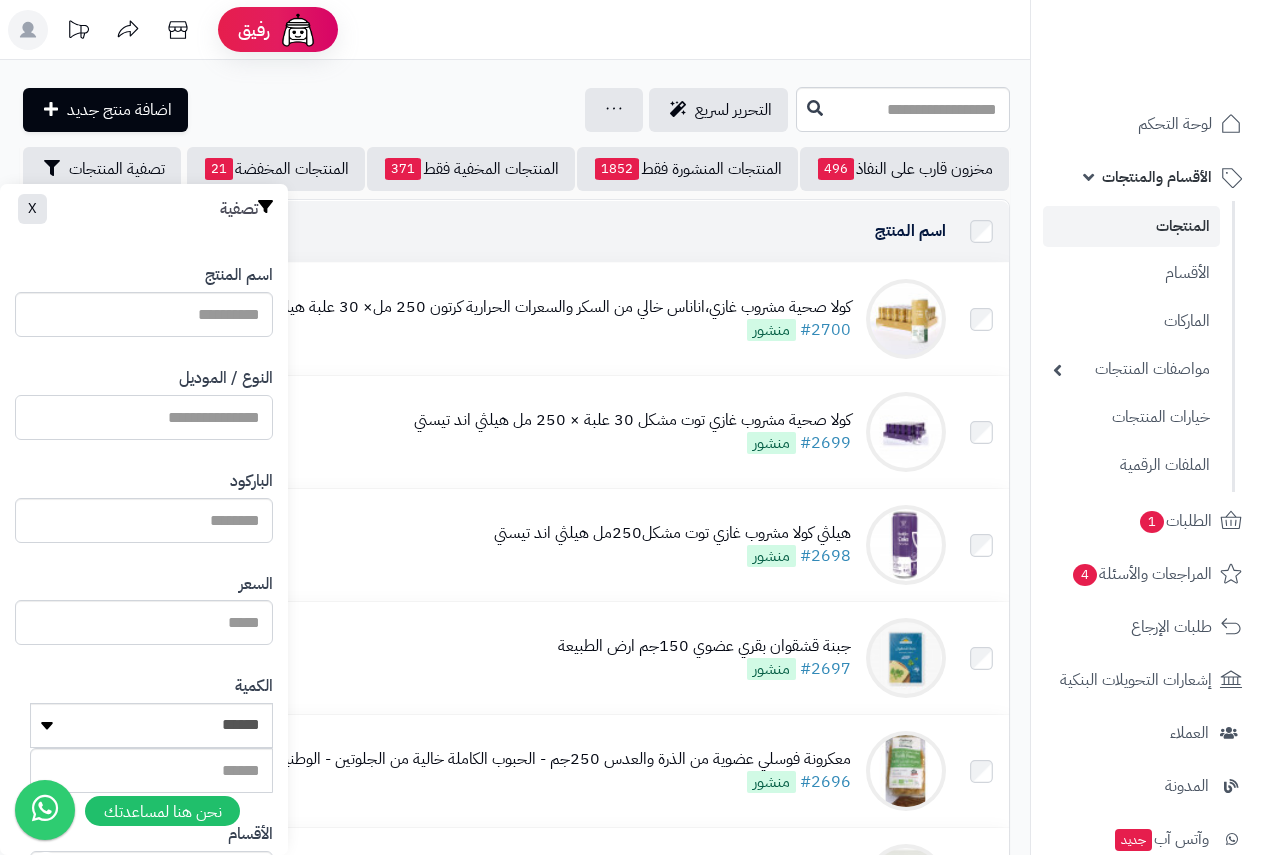 click on "النوع / الموديل" at bounding box center [144, 417] 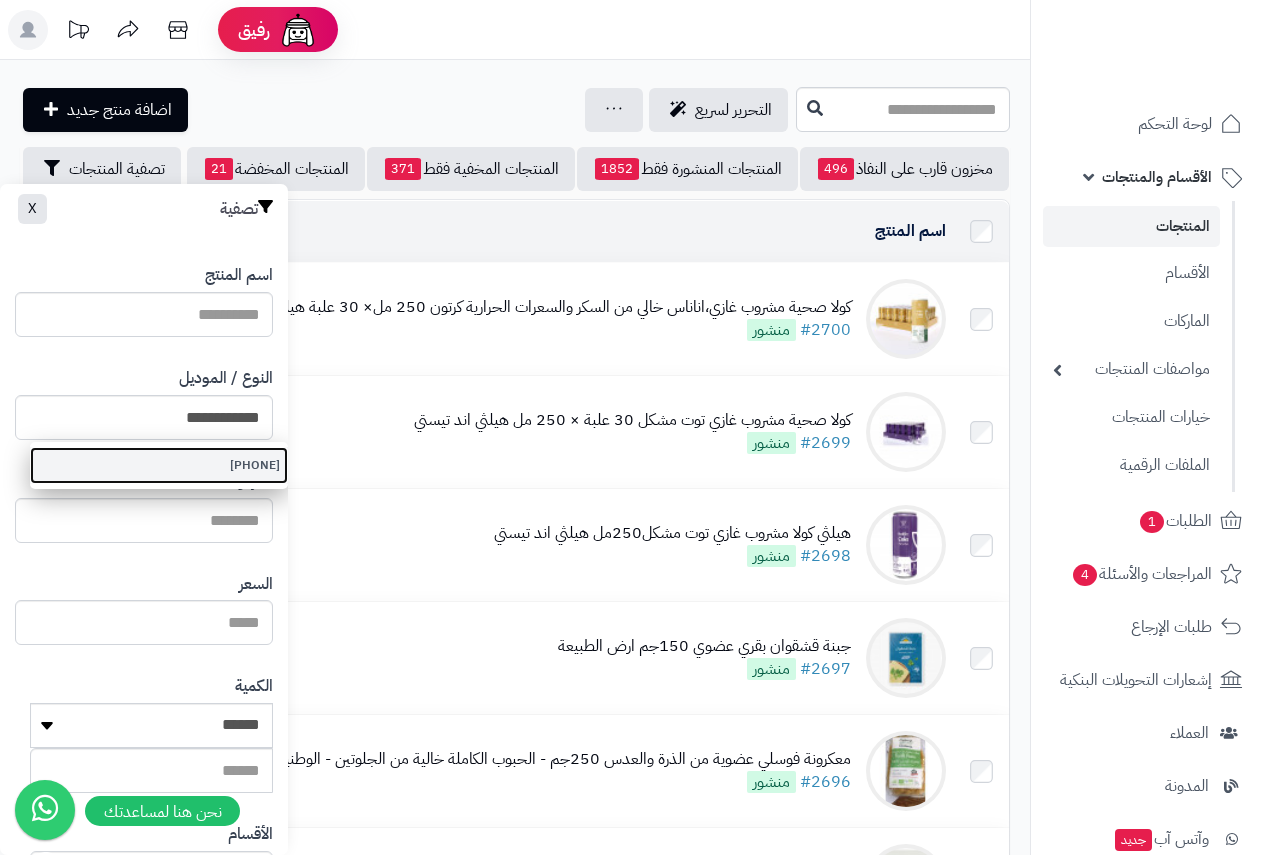 click on "0725765694225" at bounding box center [159, 465] 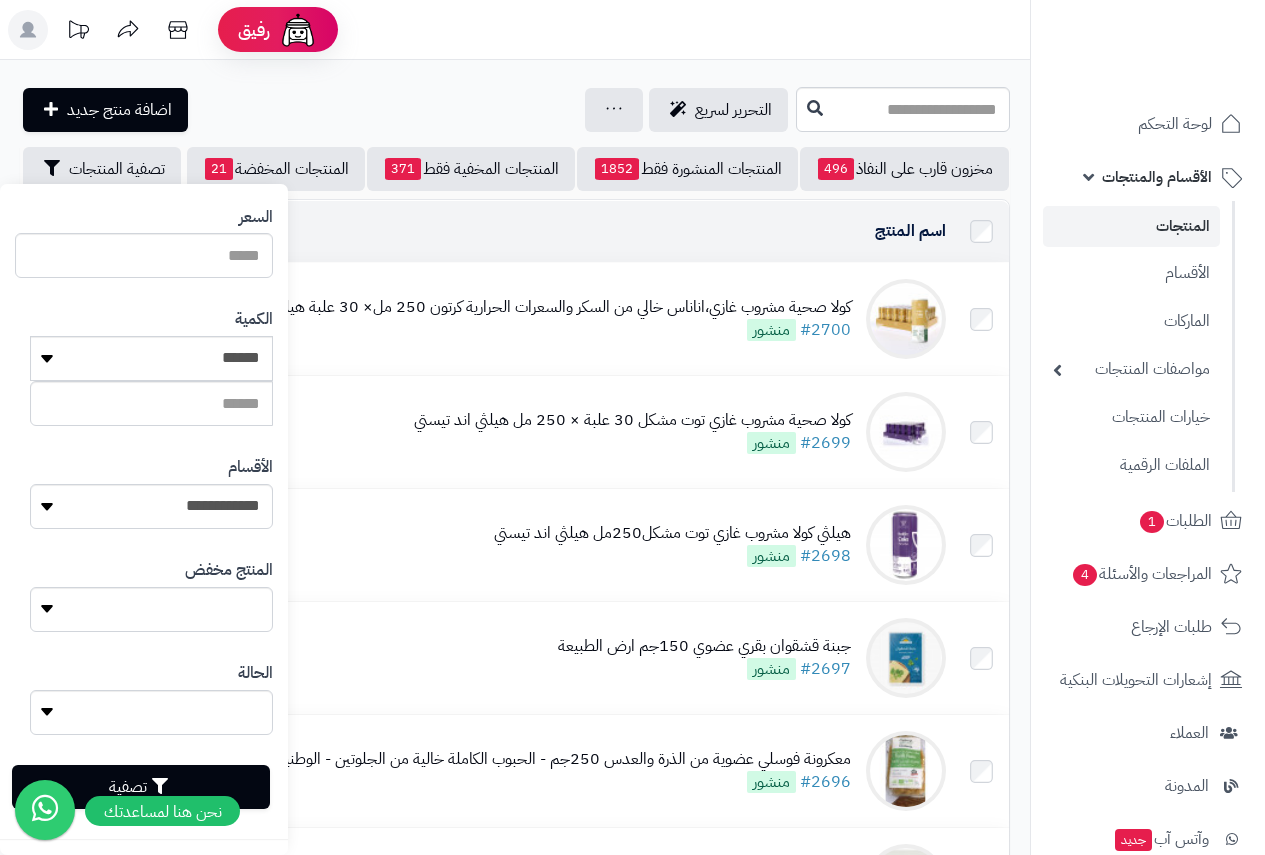 scroll, scrollTop: 368, scrollLeft: 0, axis: vertical 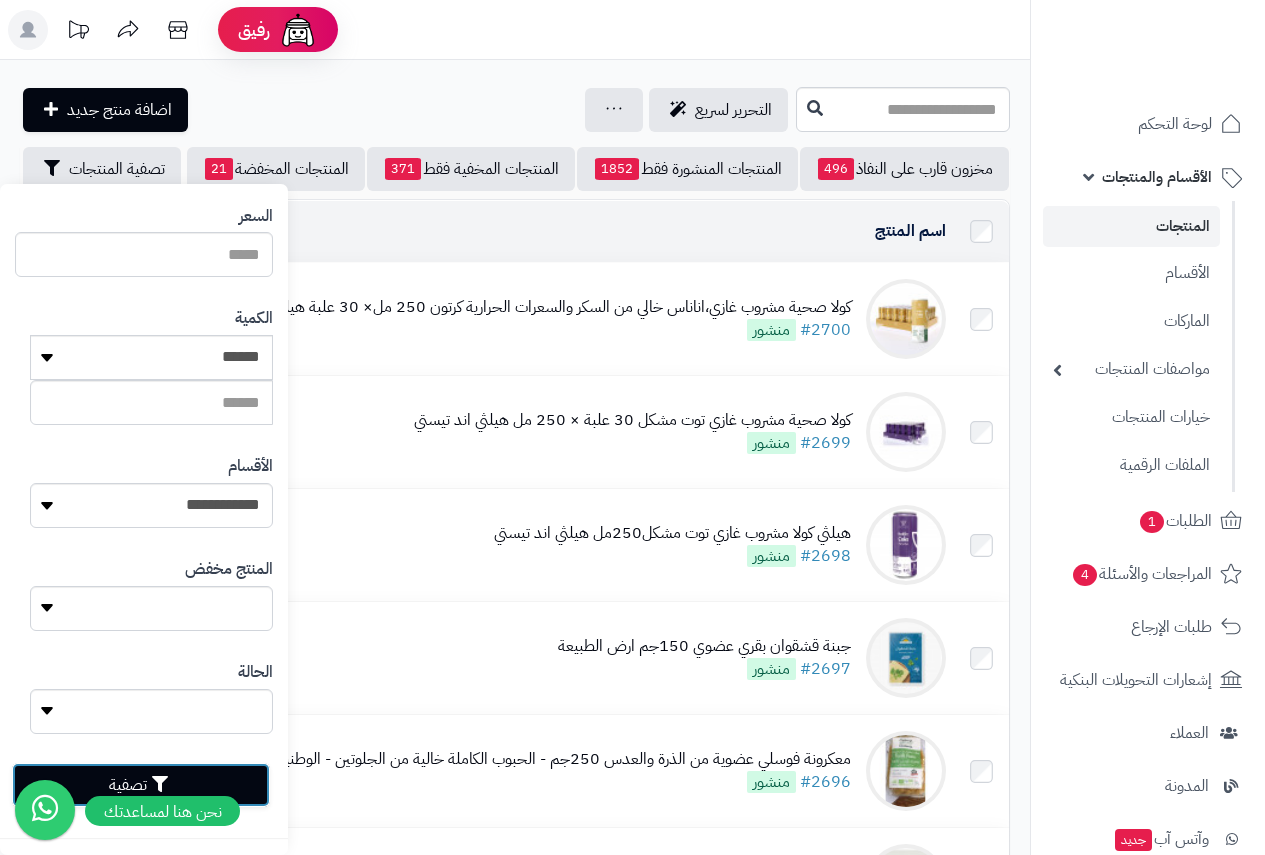 click on "تصفية" at bounding box center (141, 785) 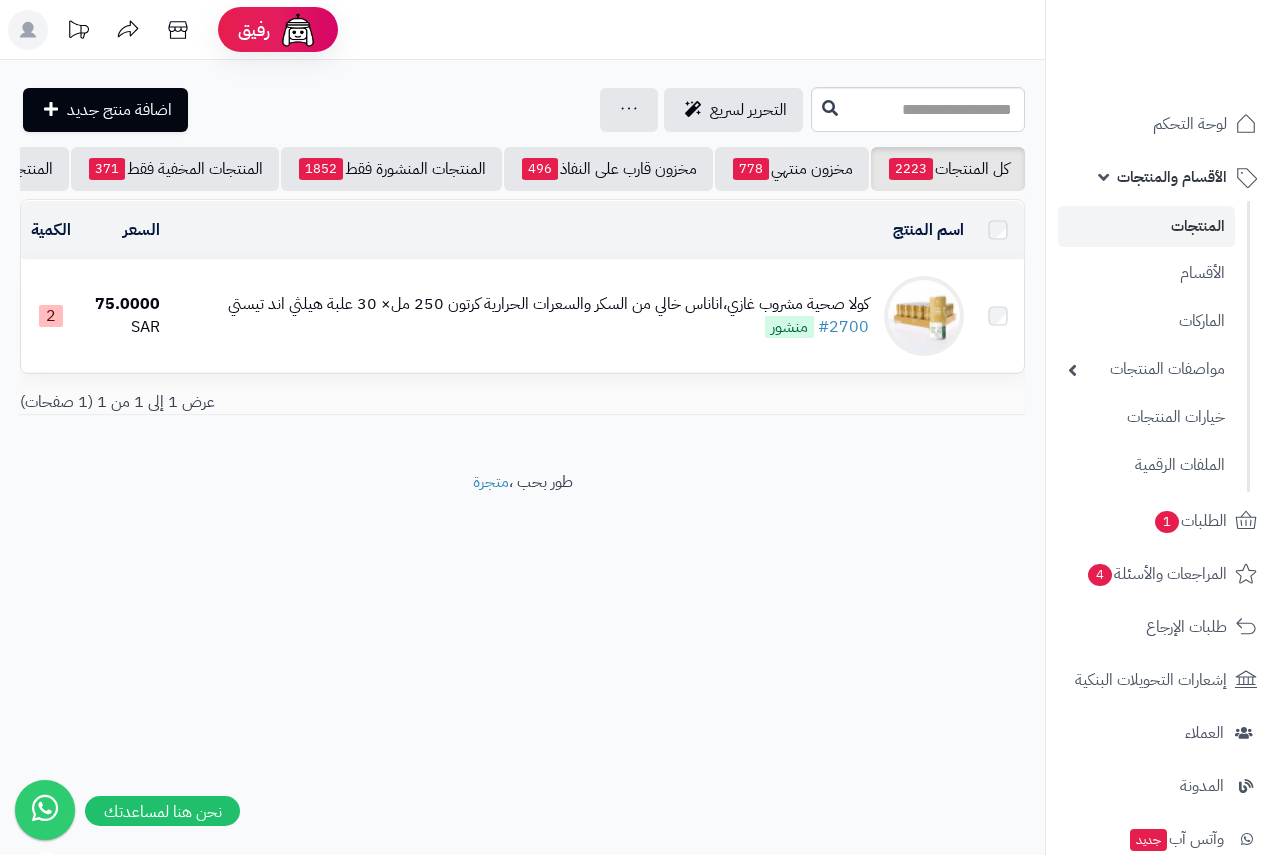 scroll, scrollTop: 0, scrollLeft: 0, axis: both 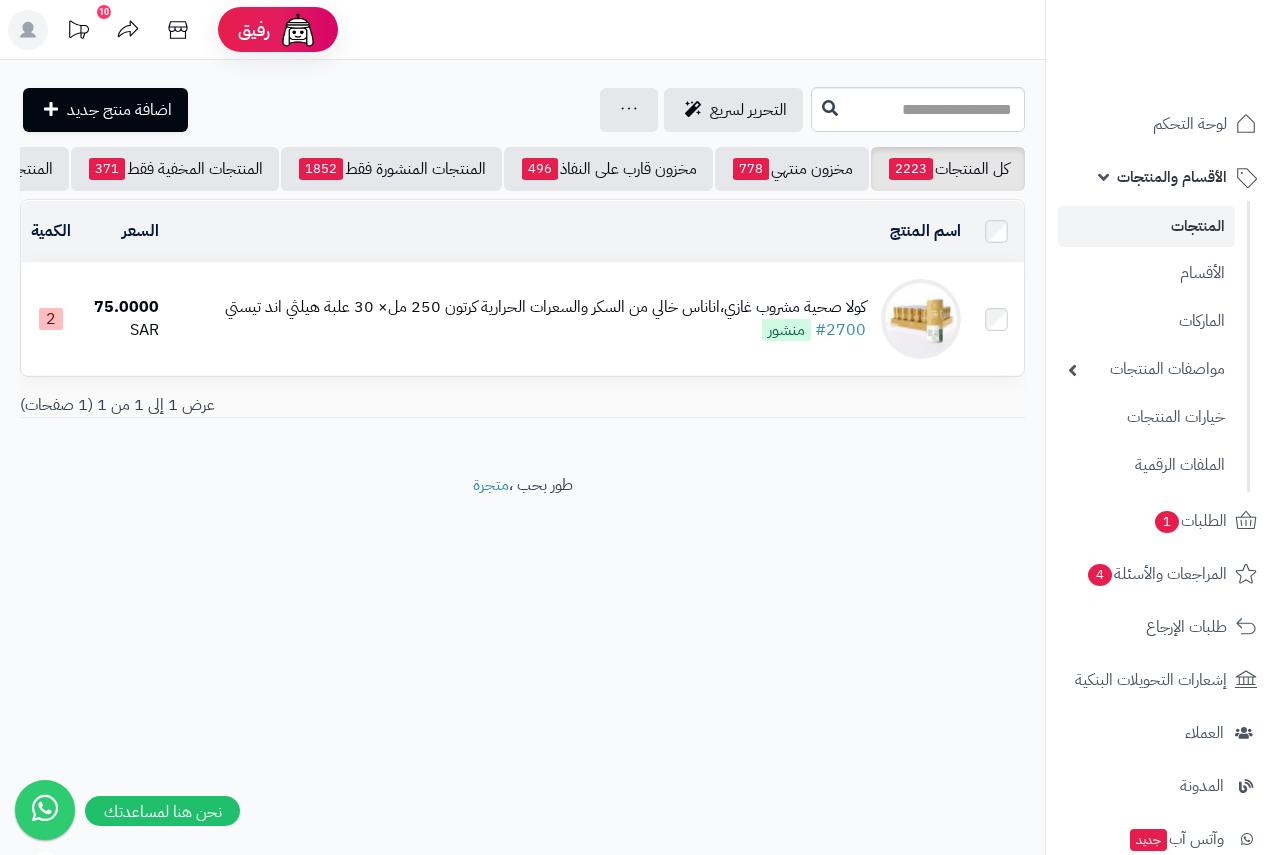 click on "كولا صحية مشروب غازي،اناناس خالي من السكر والسعرات الحرارية كرتون  250 مل× 30 علبة   هيلثي اند تيستي" at bounding box center [545, 307] 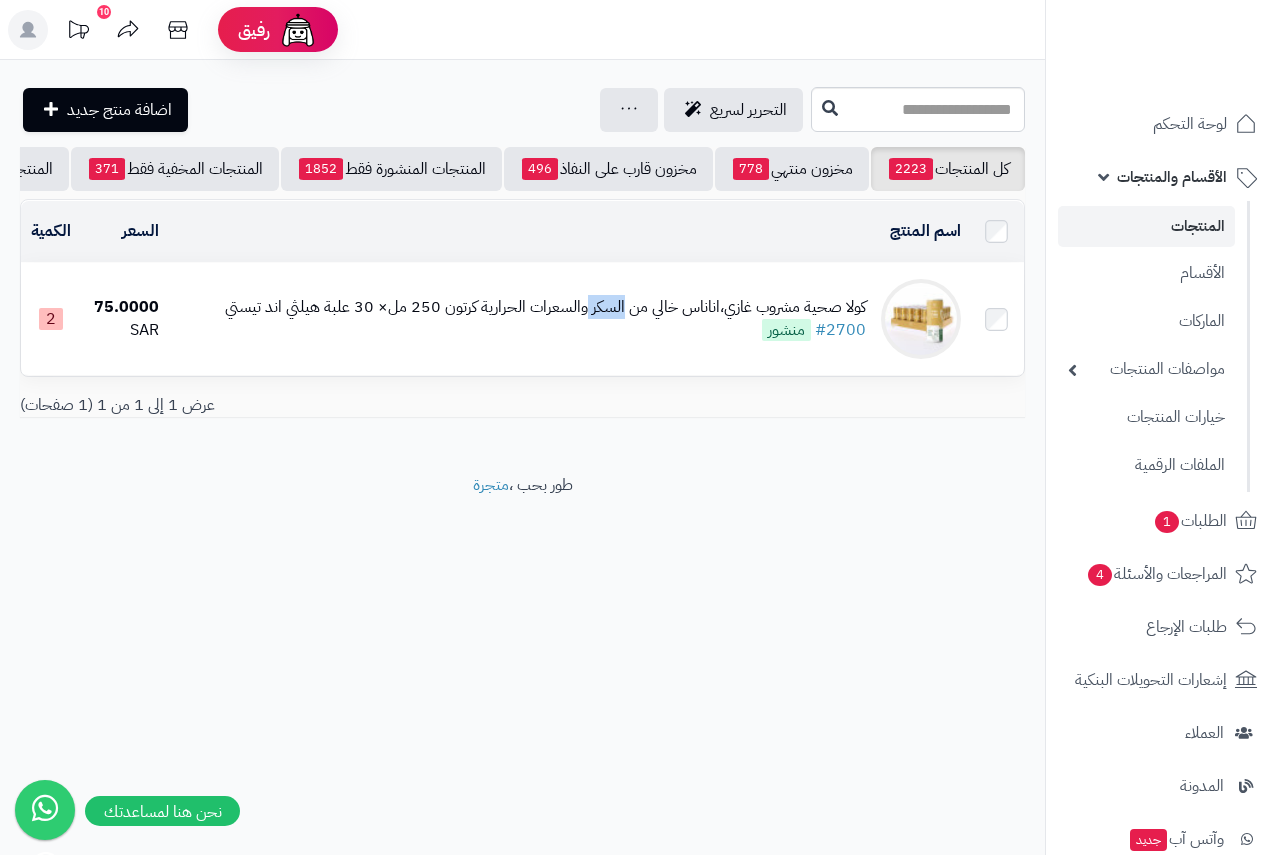 click on "كولا صحية مشروب غازي،اناناس خالي من السكر والسعرات الحرارية كرتون  250 مل× 30 علبة   هيلثي اند تيستي" at bounding box center (545, 307) 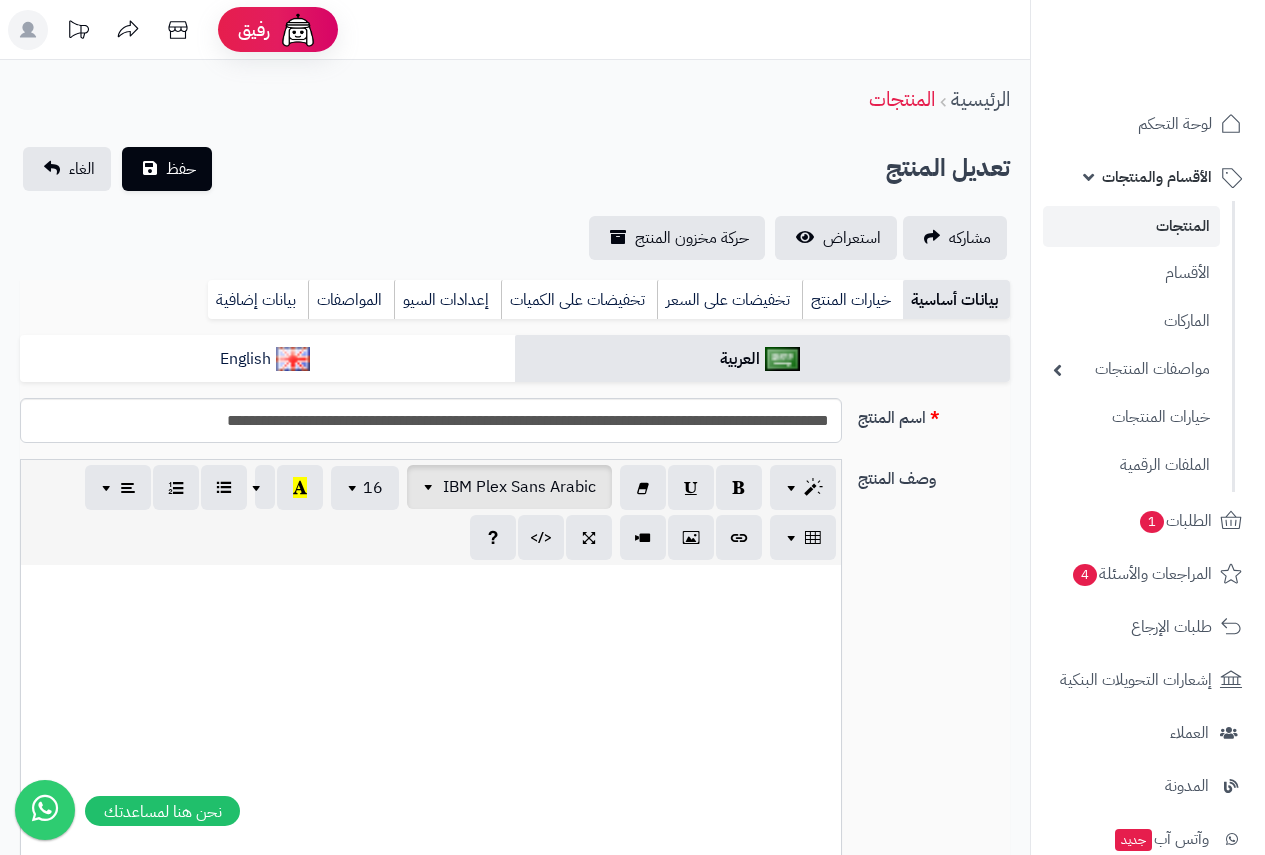 scroll, scrollTop: 0, scrollLeft: 0, axis: both 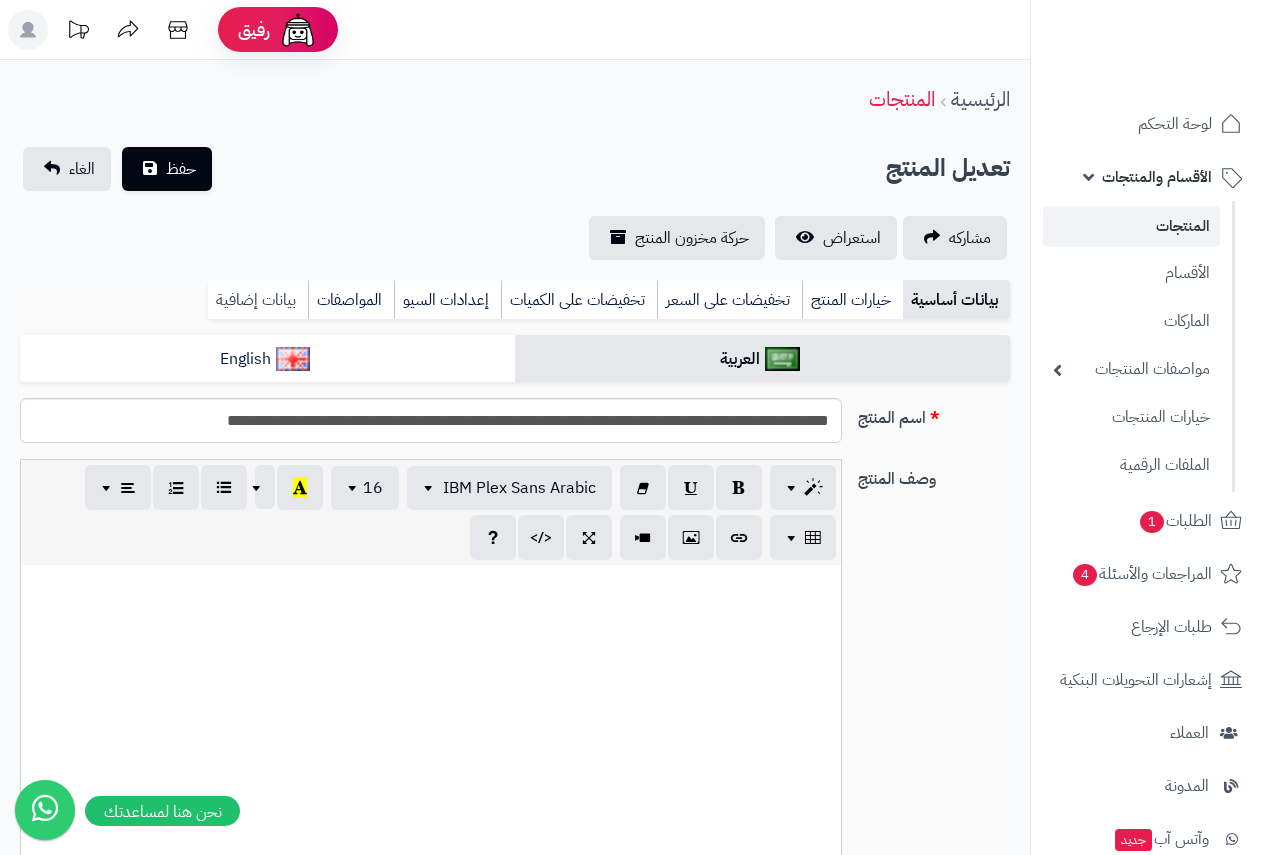 click on "بيانات إضافية" at bounding box center [258, 300] 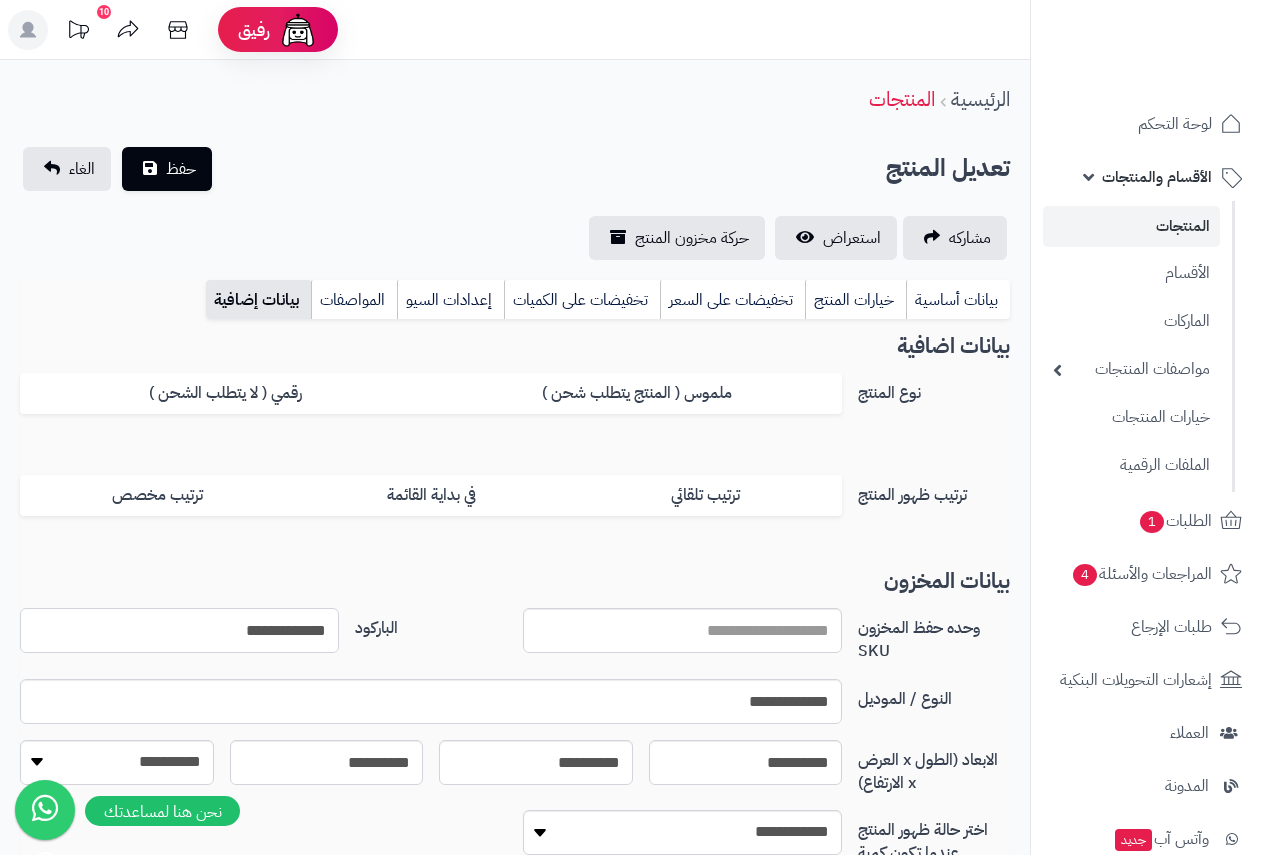 click on "**********" at bounding box center (179, 630) 